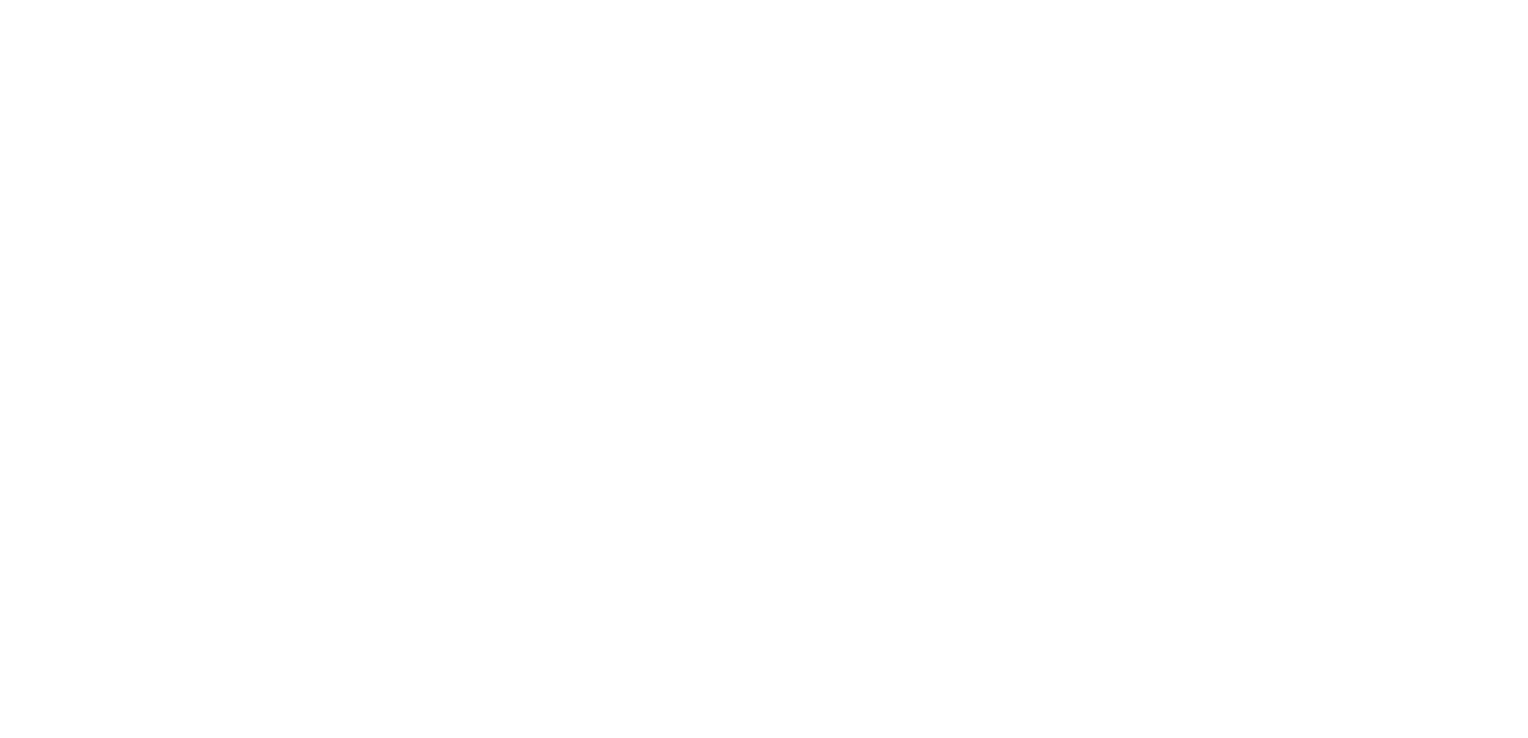 scroll, scrollTop: 0, scrollLeft: 0, axis: both 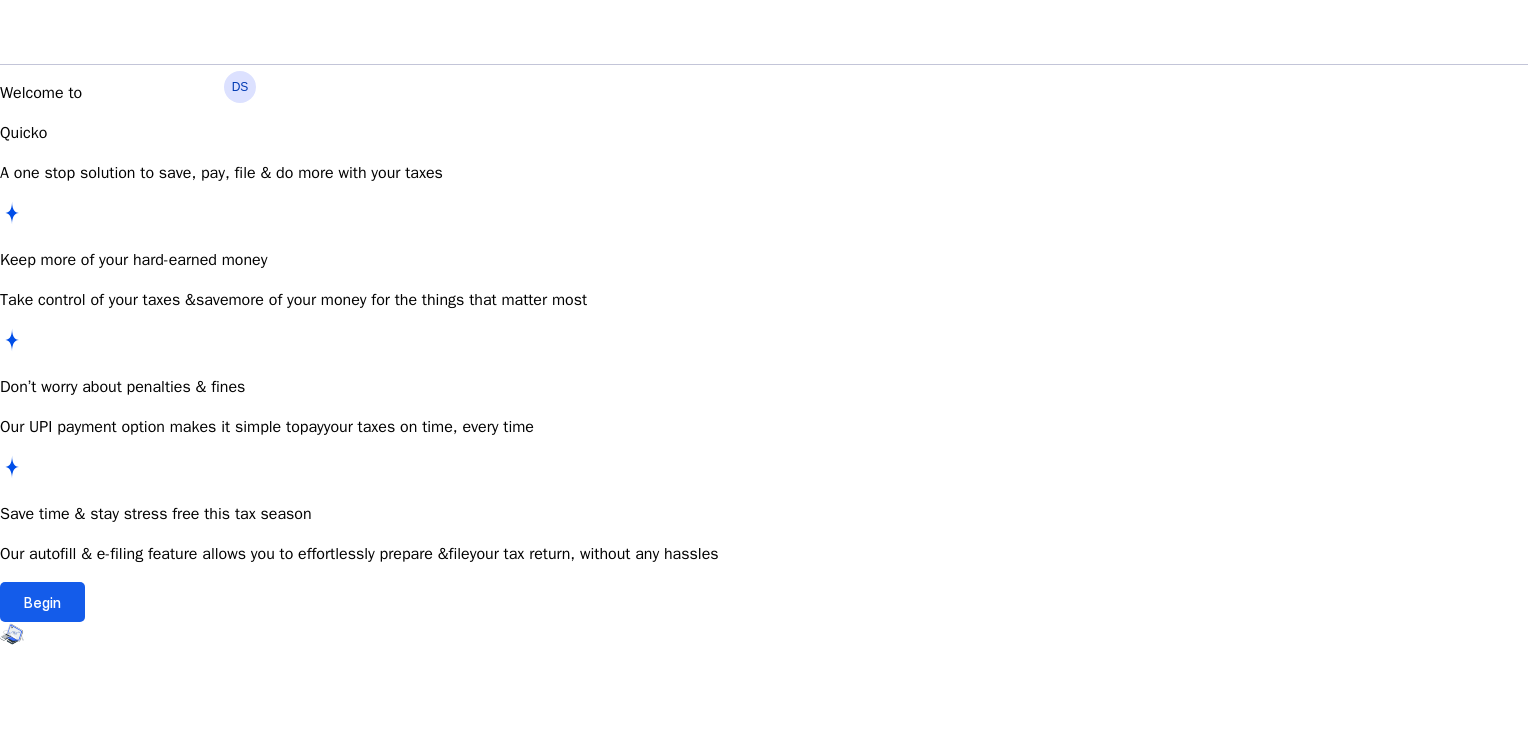 click on "Begin" at bounding box center (42, 602) 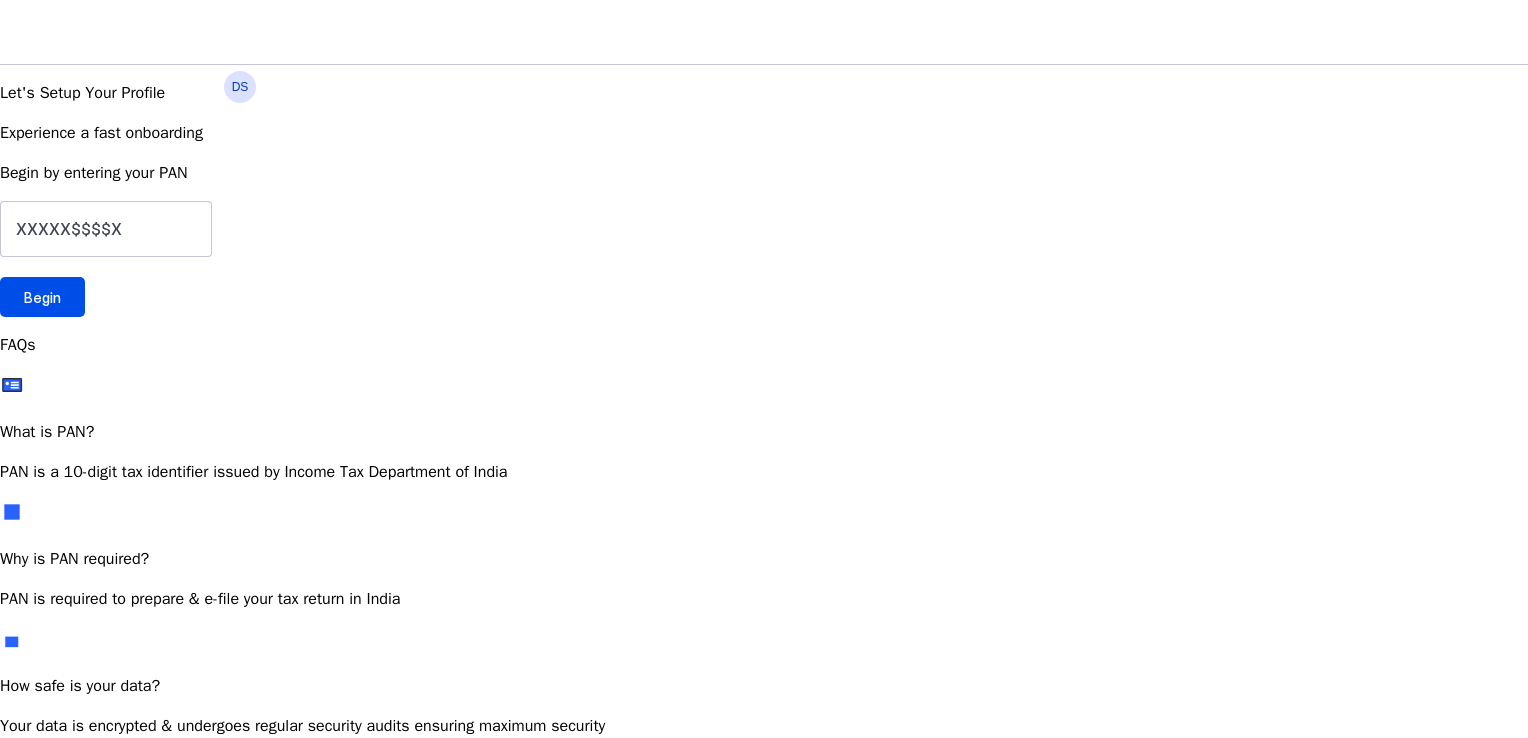 click on "Let's Setup Your Profile Experience a fast onboarding Begin by entering your PAN Begin" at bounding box center [764, 199] 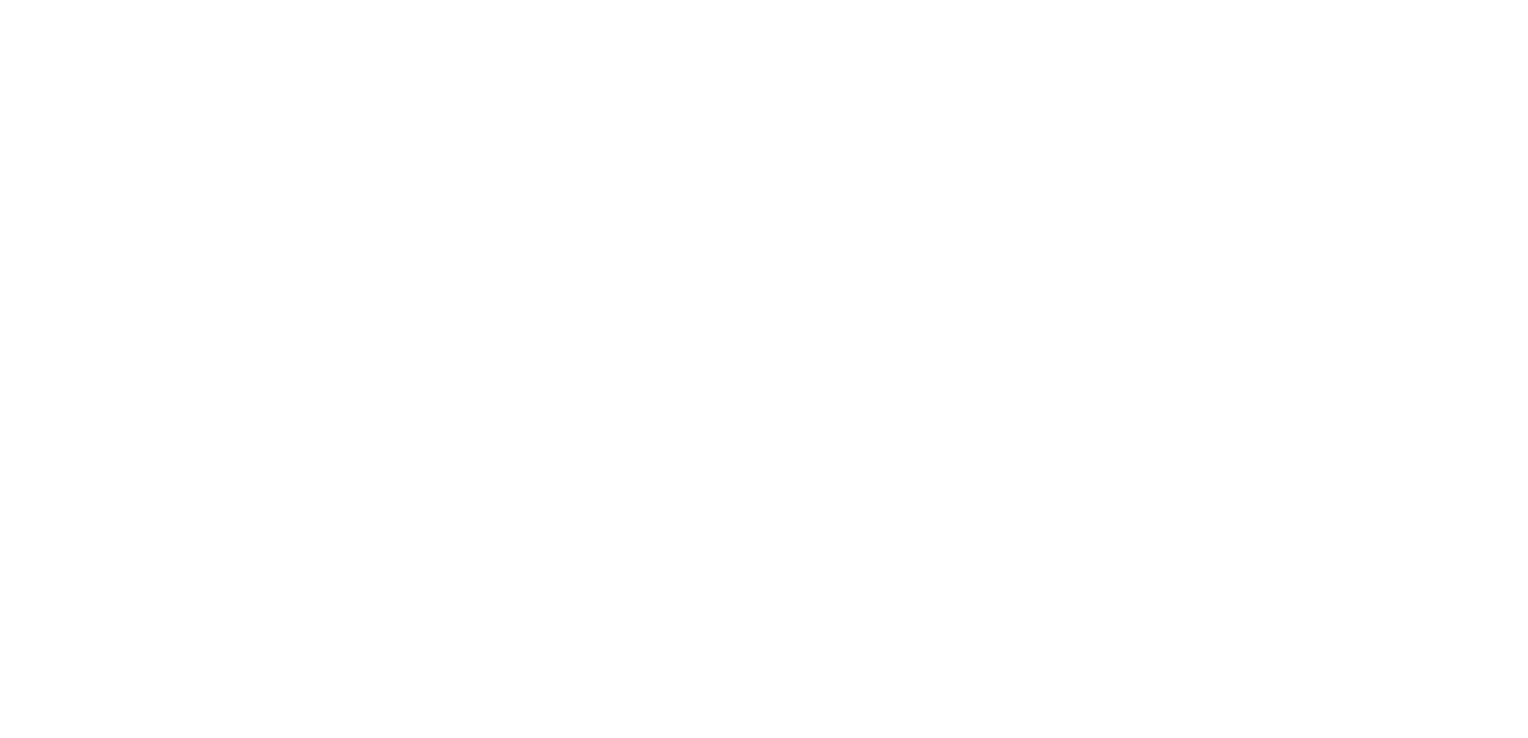 scroll, scrollTop: 0, scrollLeft: 0, axis: both 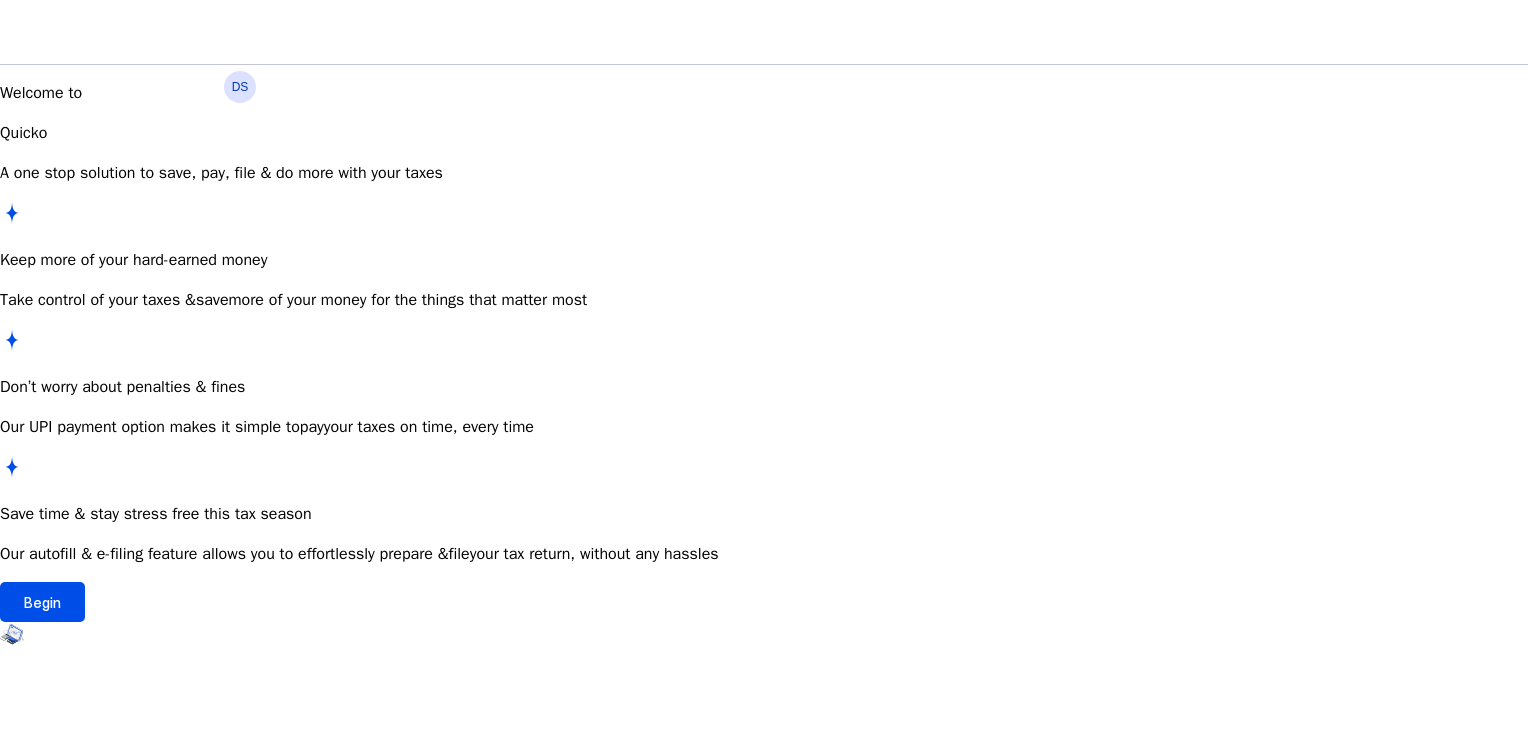 click on "DS" at bounding box center [240, 87] 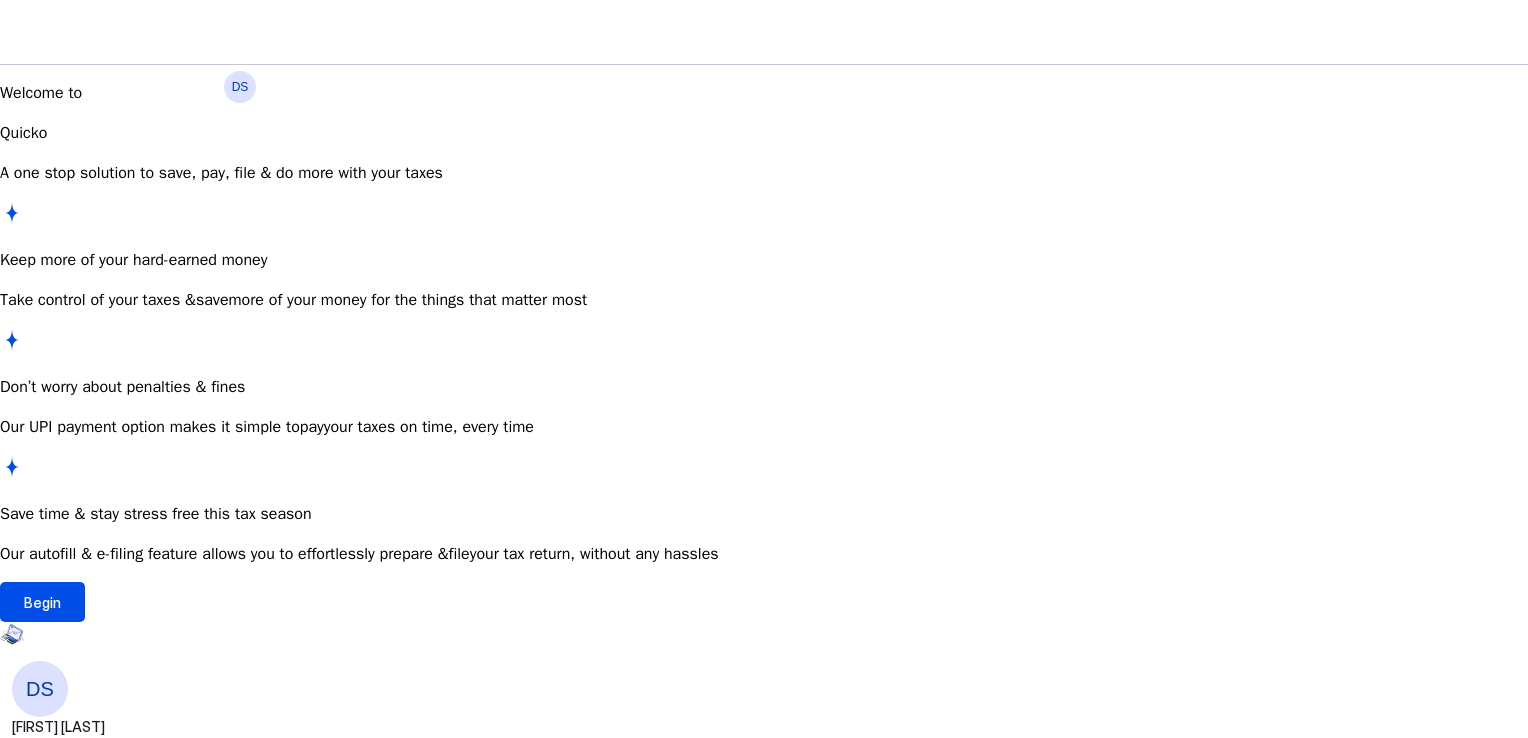 click on "Log Out" at bounding box center (74, 1148) 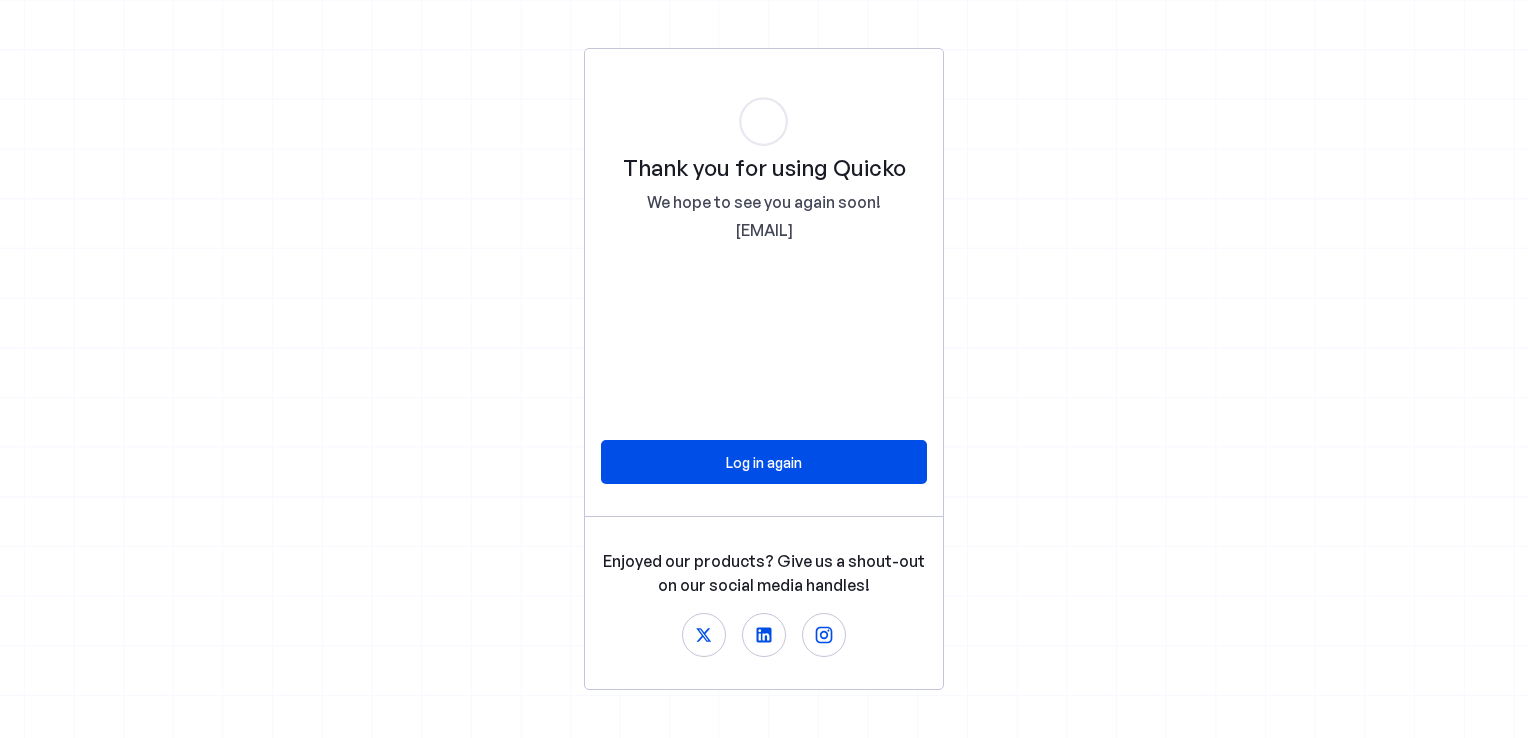 scroll, scrollTop: 0, scrollLeft: 0, axis: both 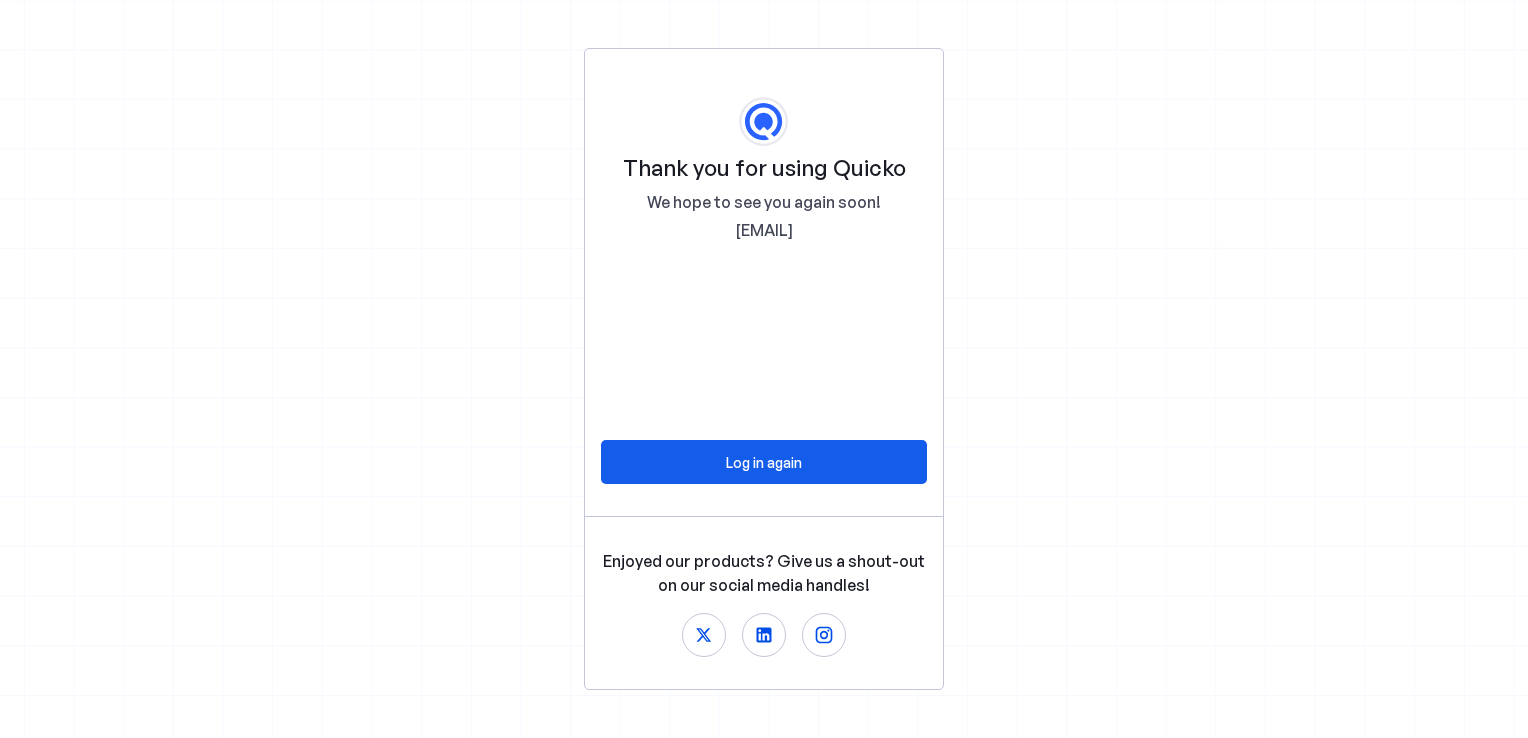 click on "Log in again" at bounding box center (764, 462) 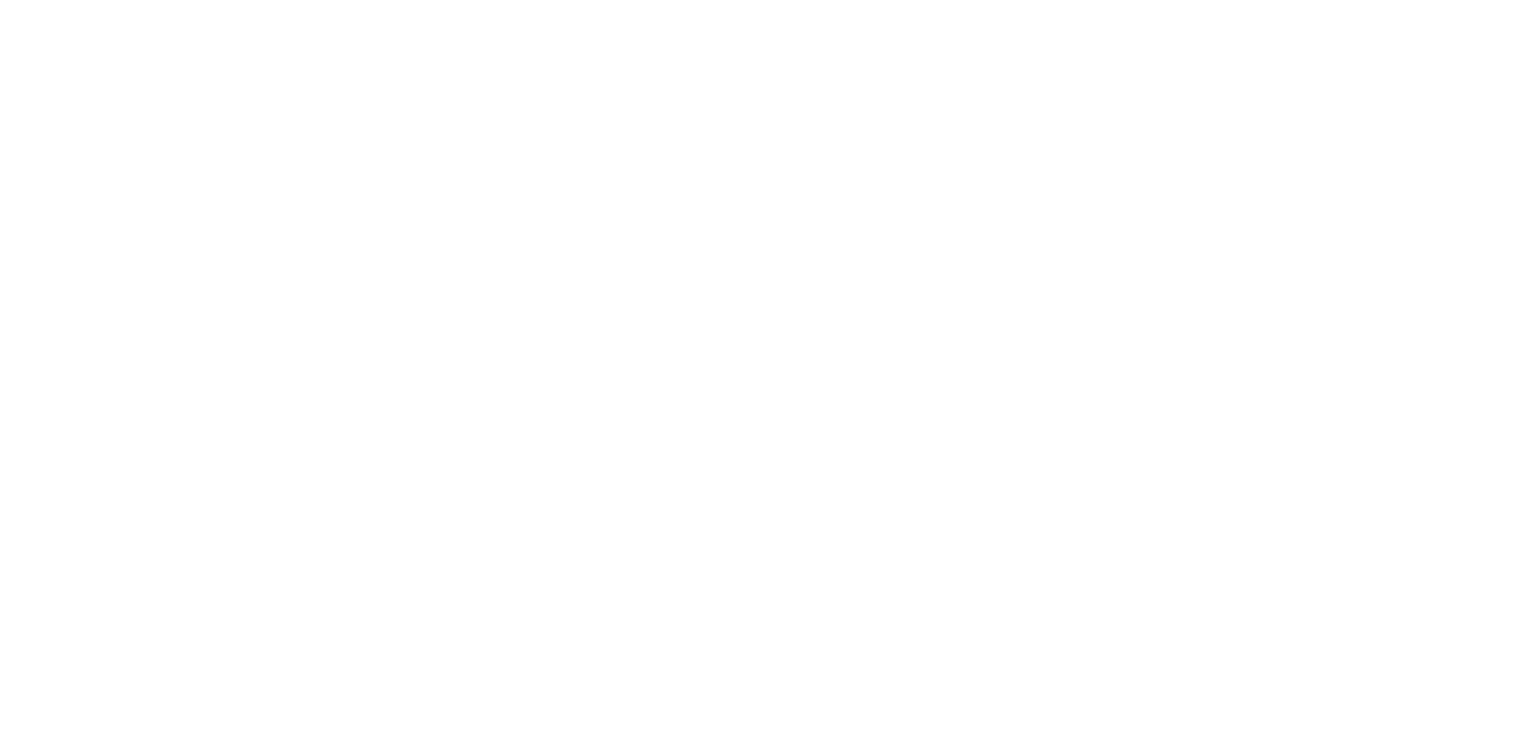 scroll, scrollTop: 0, scrollLeft: 0, axis: both 